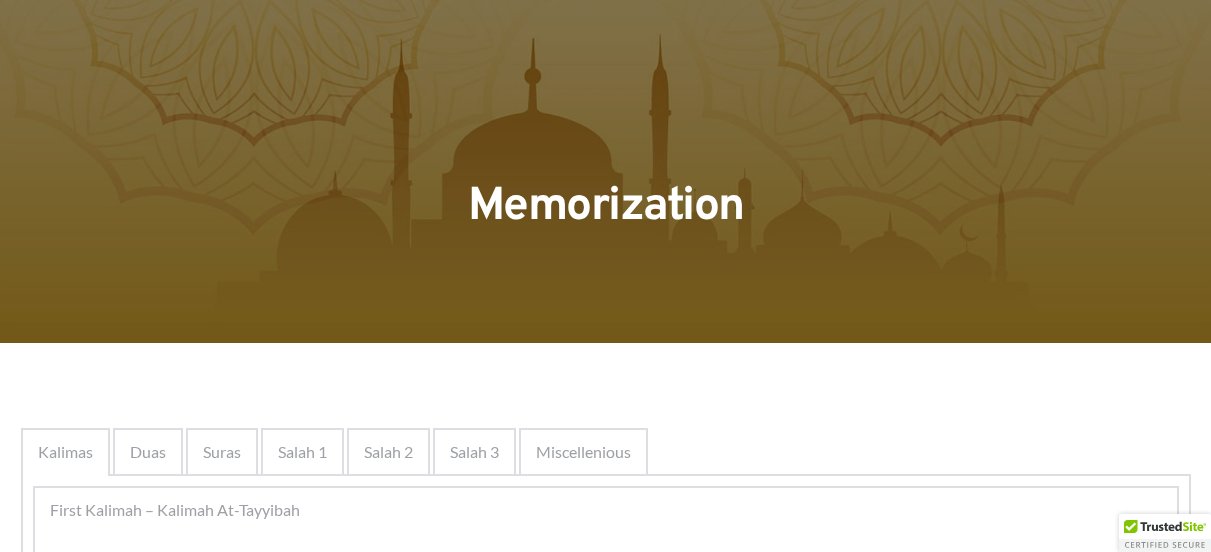 scroll, scrollTop: 0, scrollLeft: 0, axis: both 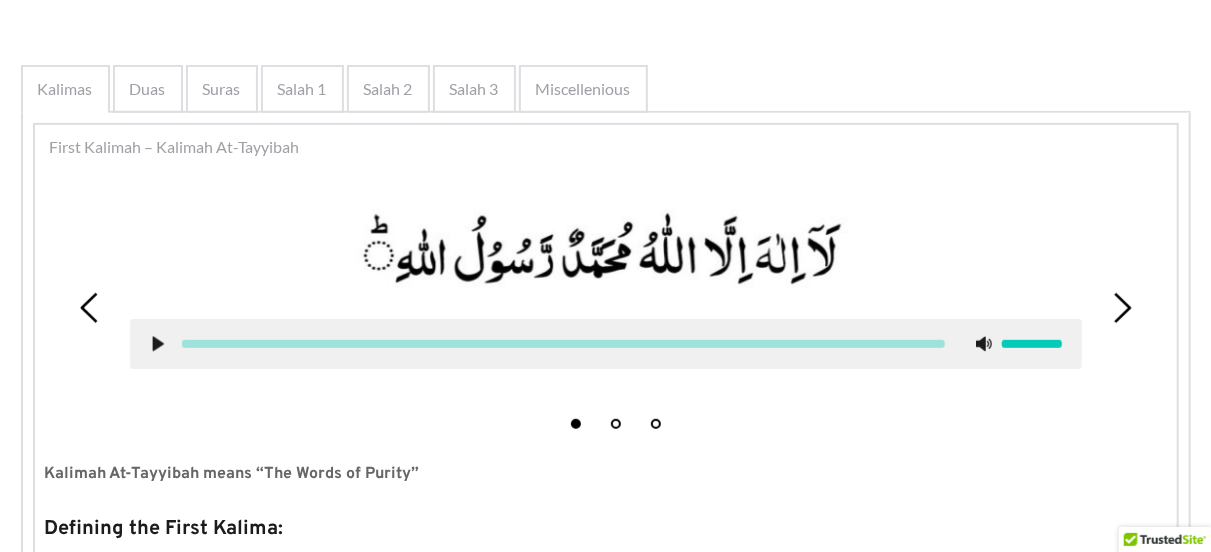 click 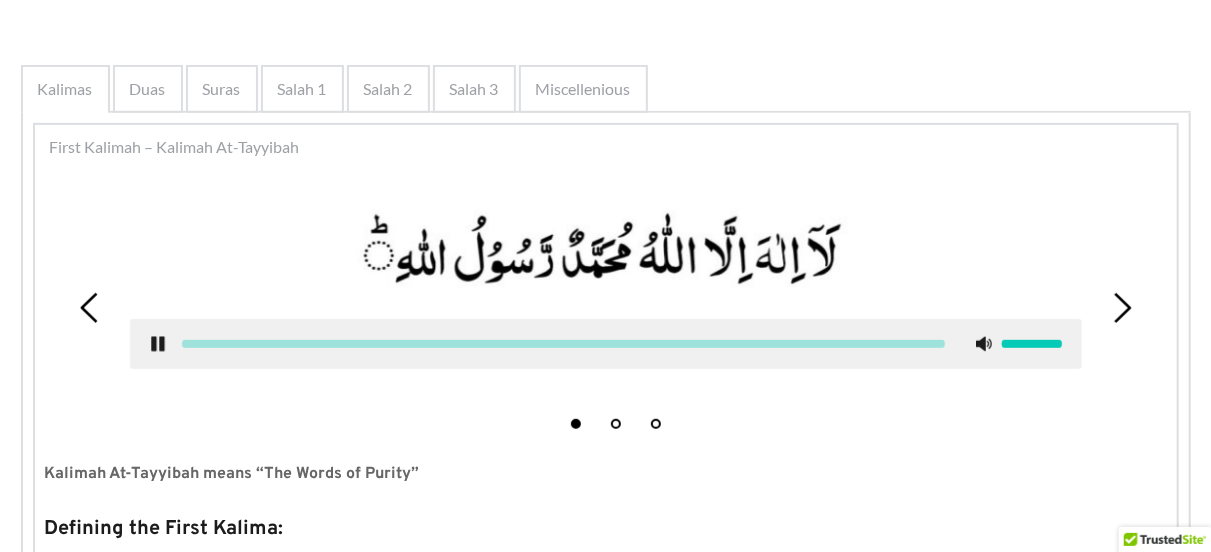 click on "2" at bounding box center [616, 424] 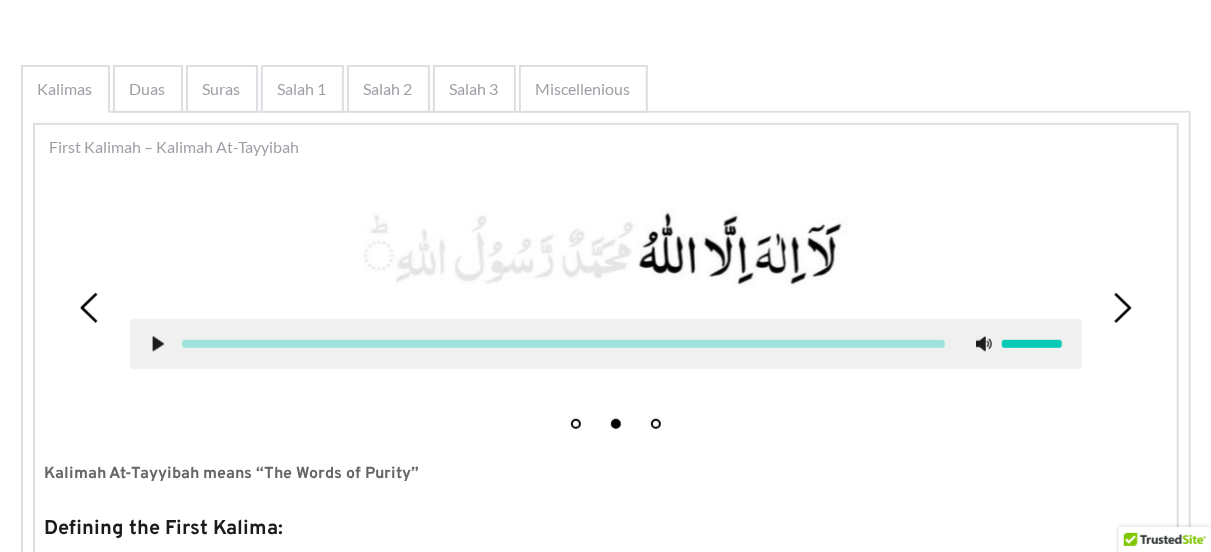 click 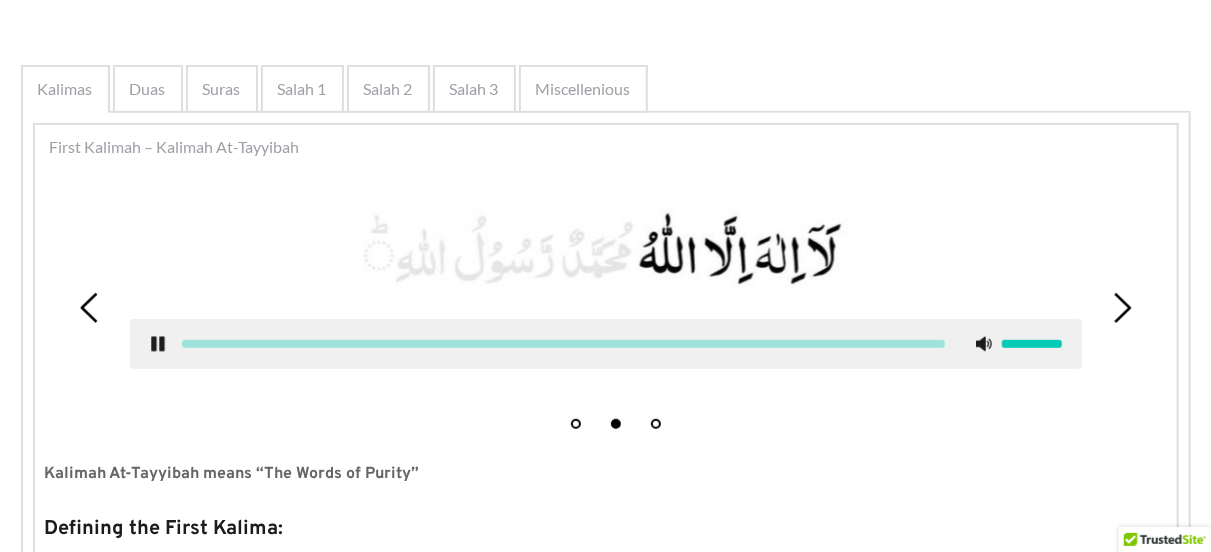 click 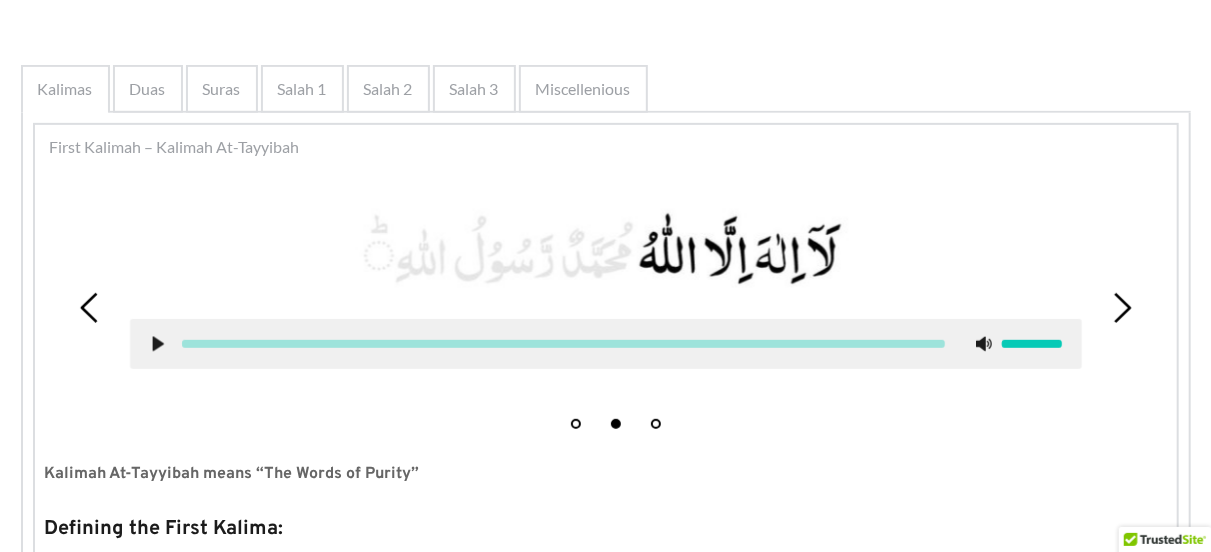 click 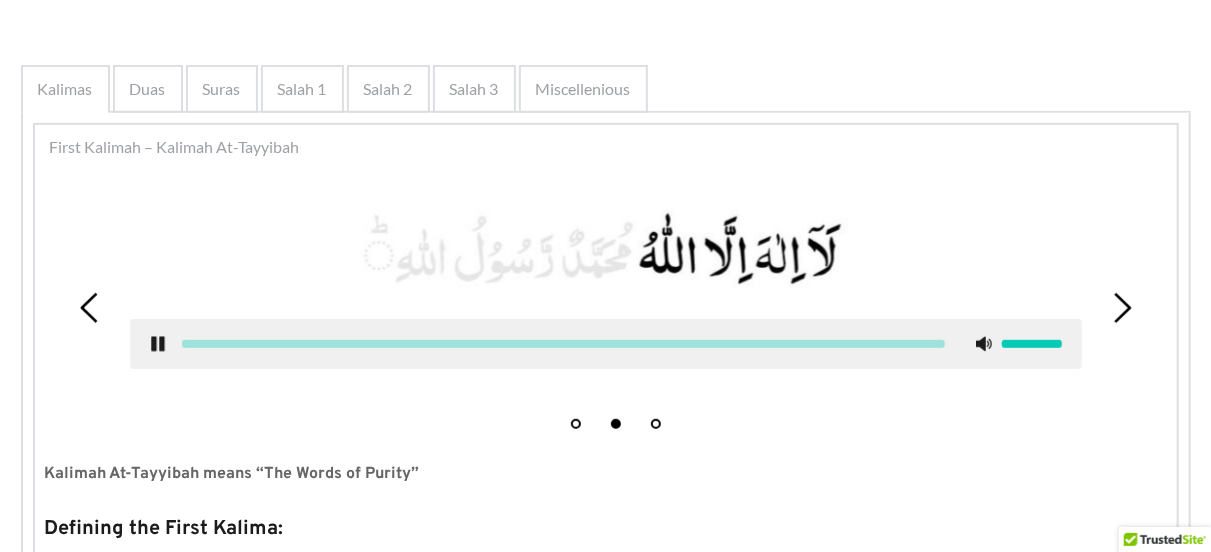 click 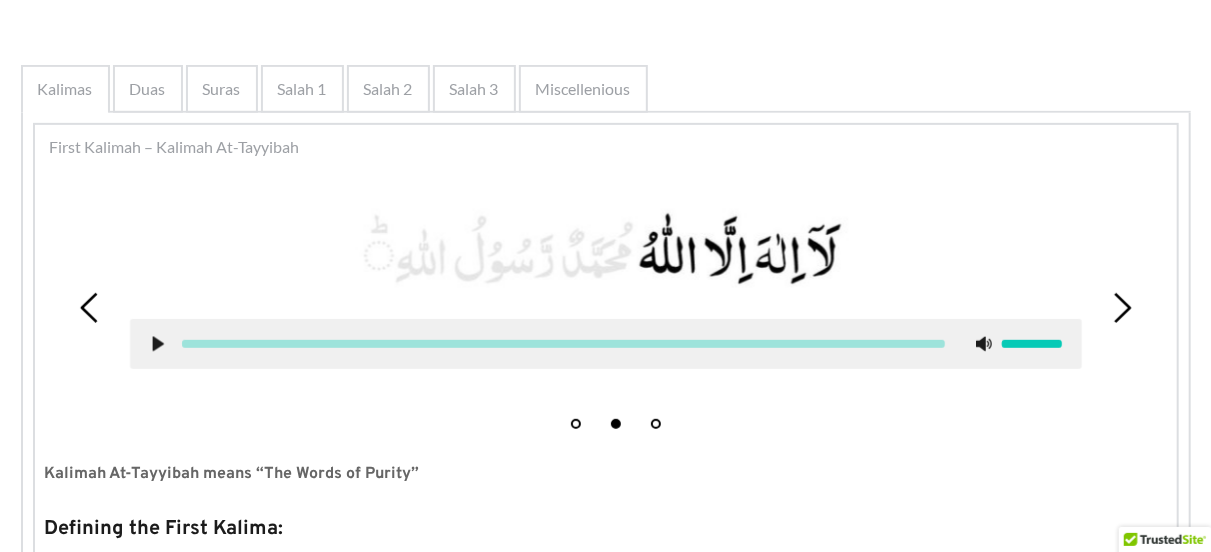 click 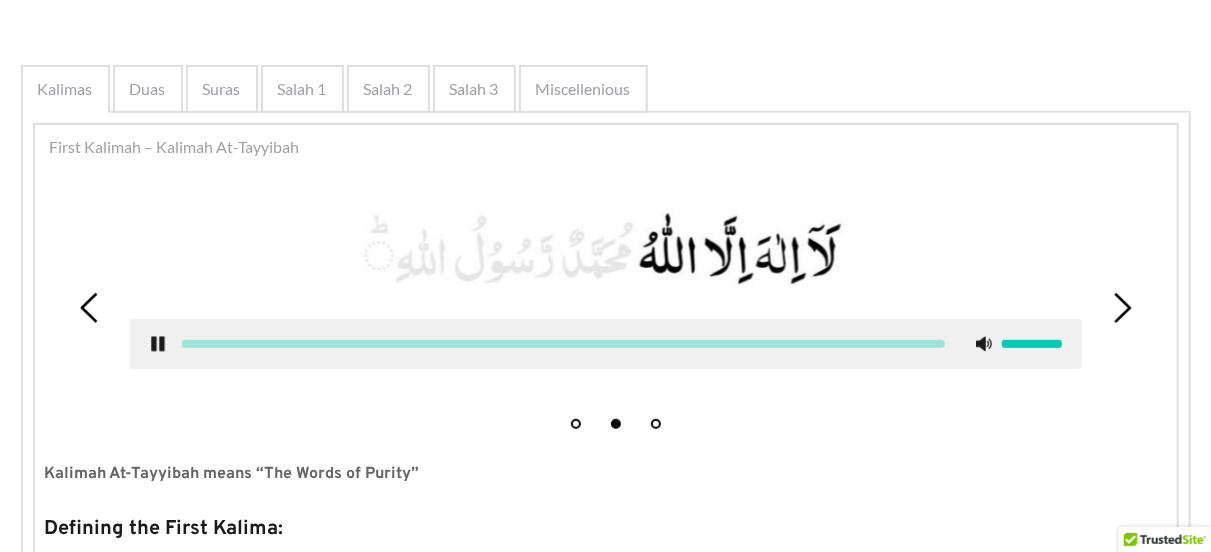 click 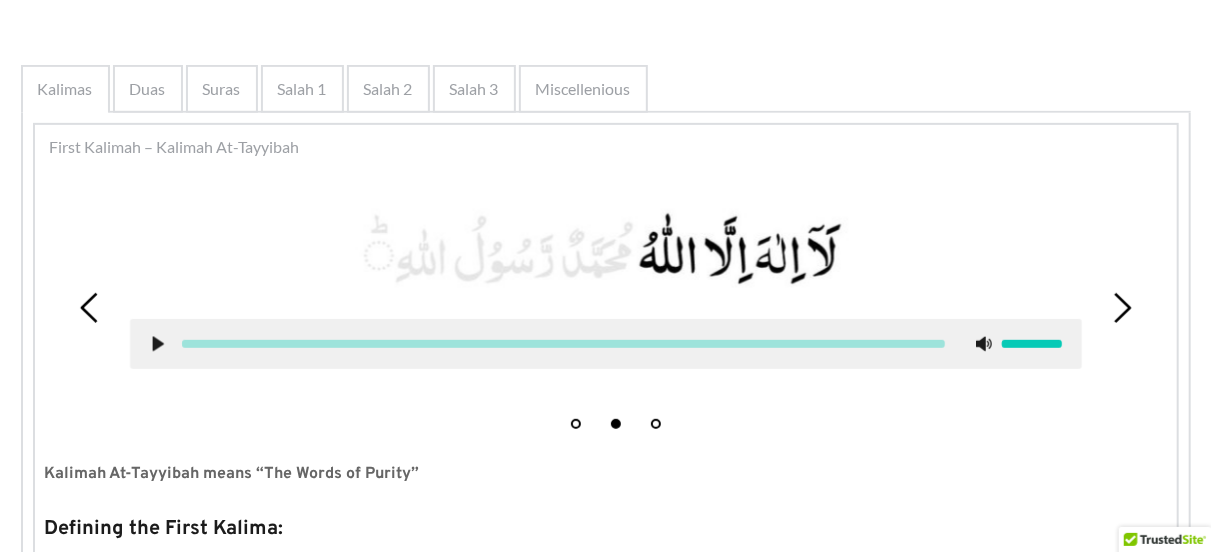 click 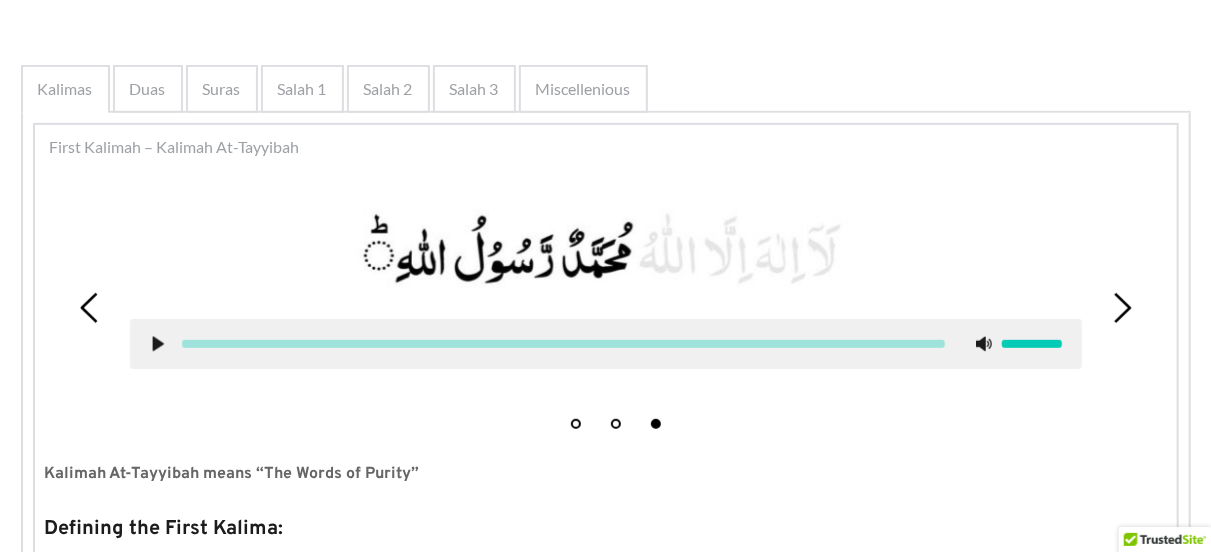 click 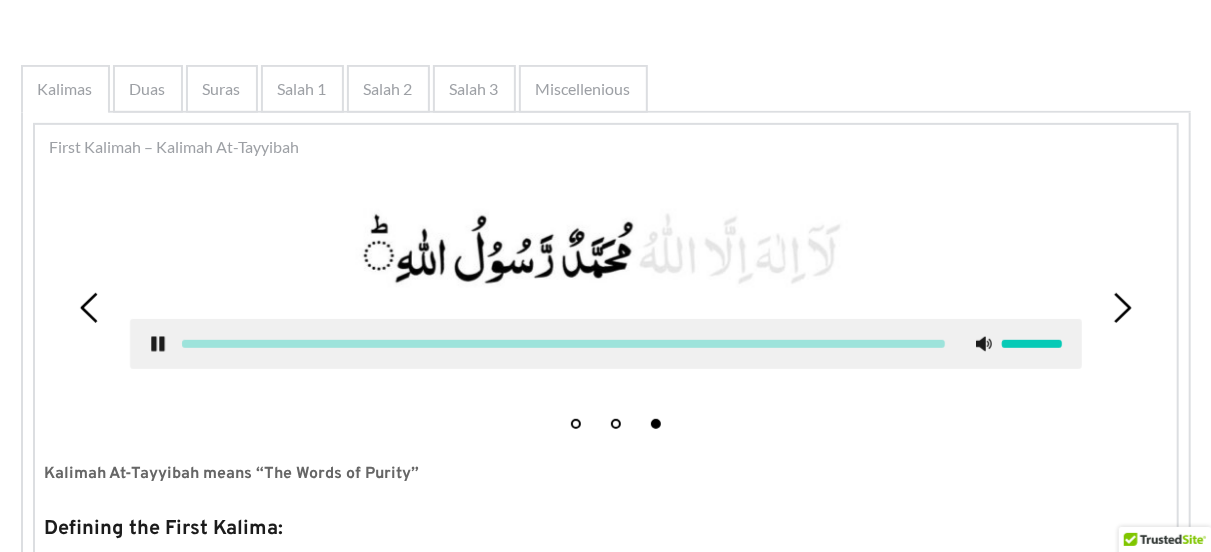 click 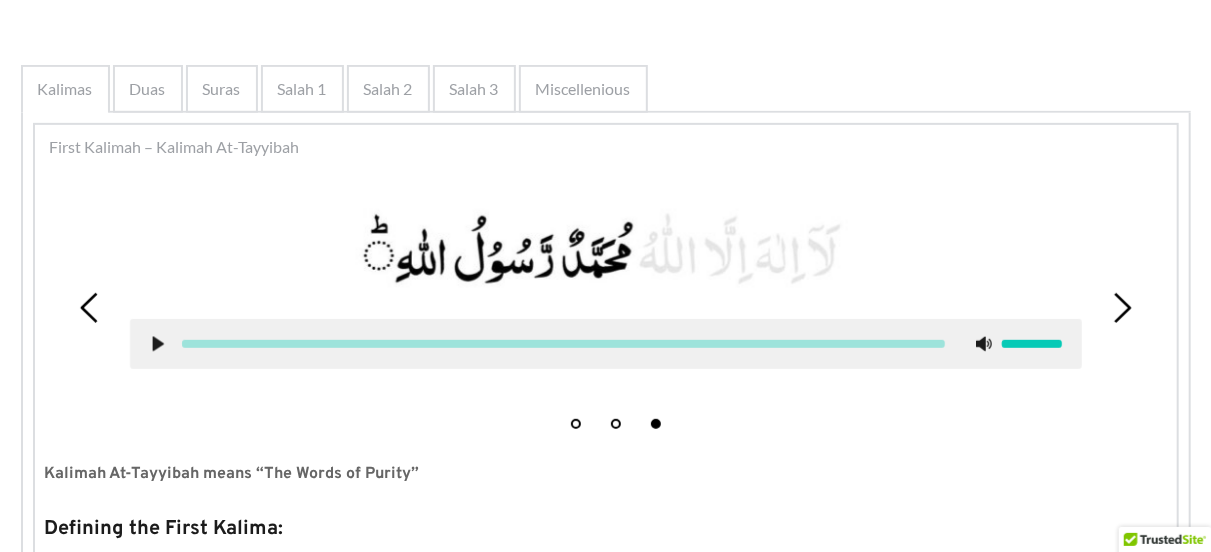 click on "1" at bounding box center (576, 424) 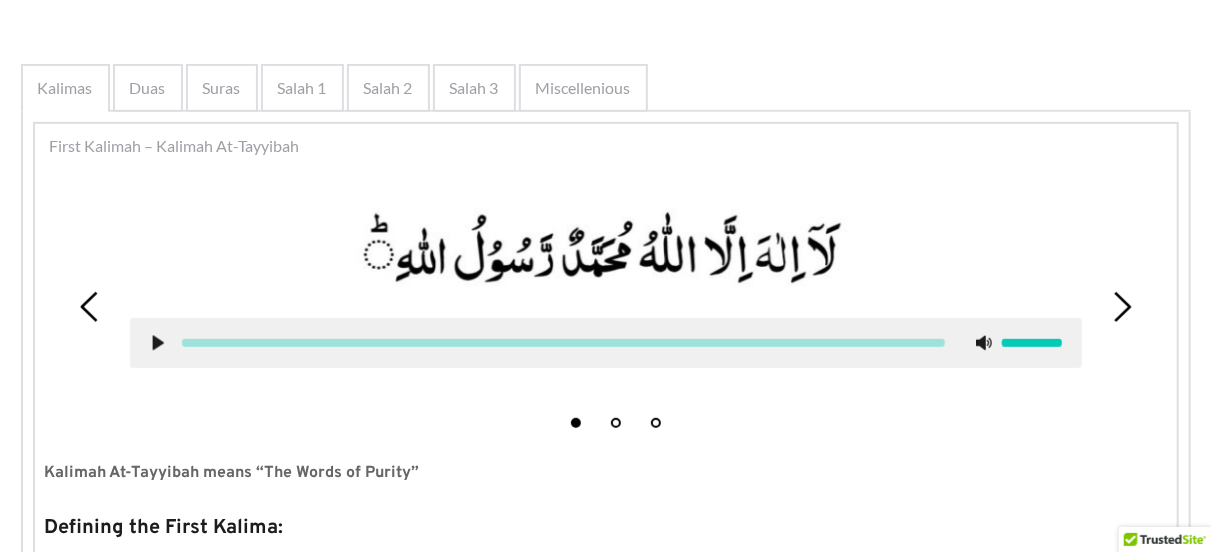 scroll, scrollTop: 363, scrollLeft: 0, axis: vertical 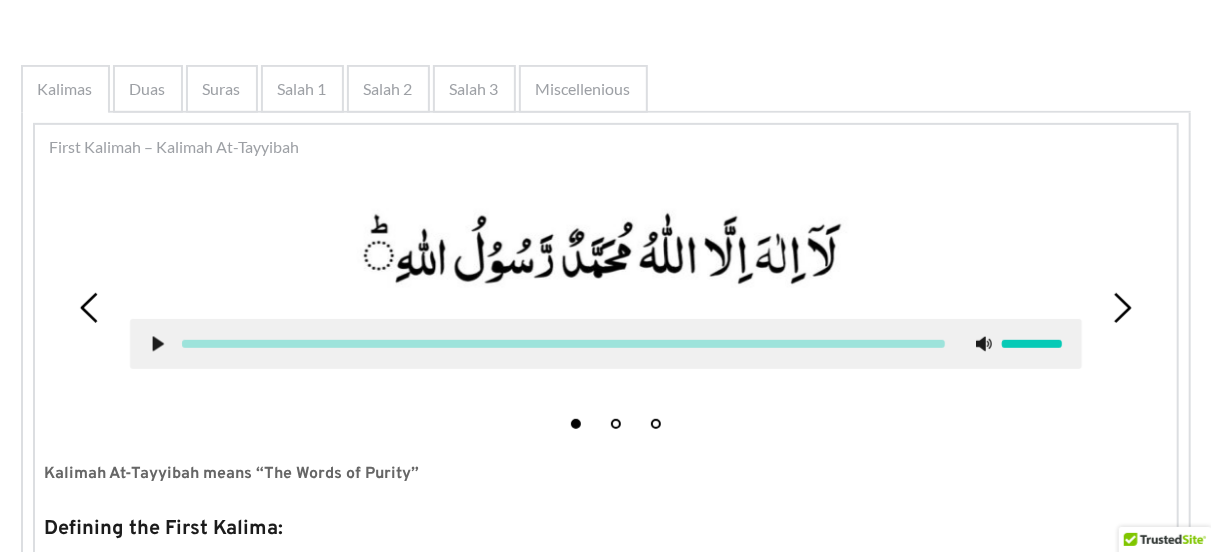 click 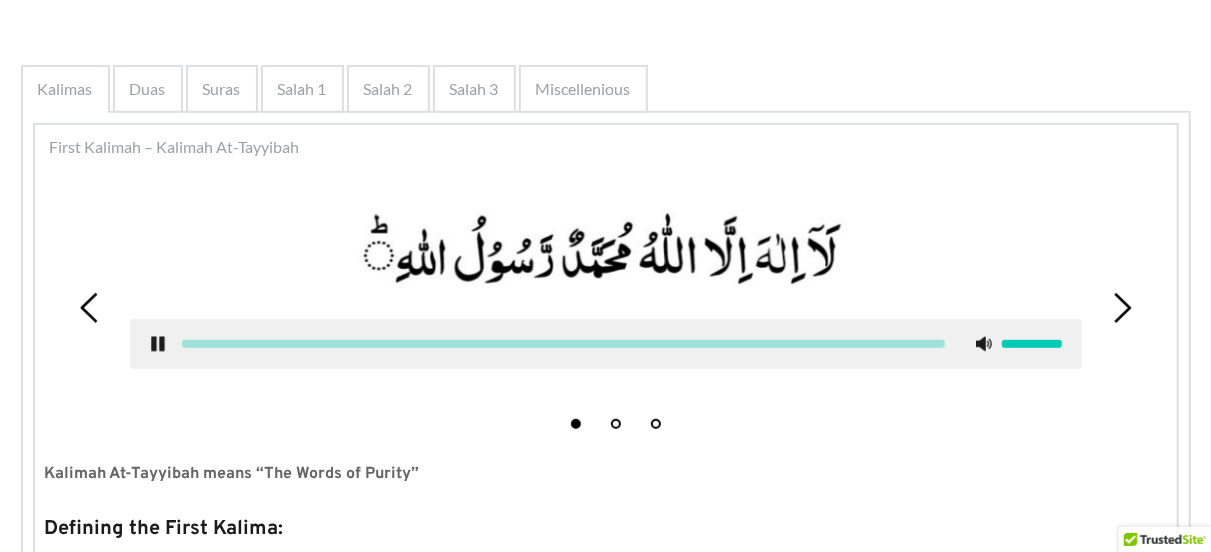click at bounding box center (563, 344) 